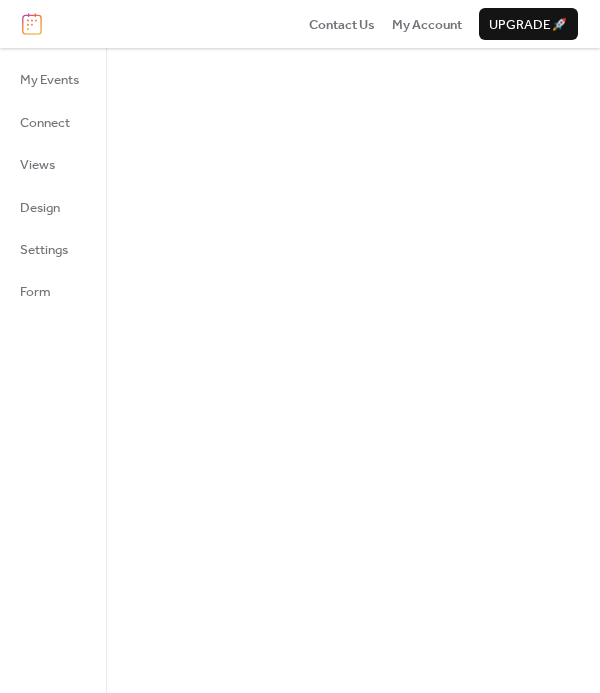 scroll, scrollTop: 0, scrollLeft: 0, axis: both 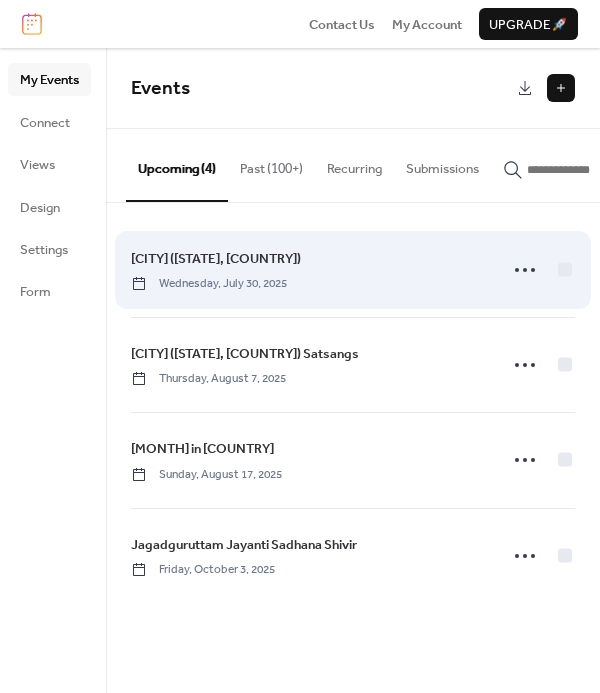click on "Seattle (Washington, USA)  Wednesday, July 30, 2025" at bounding box center [308, 270] 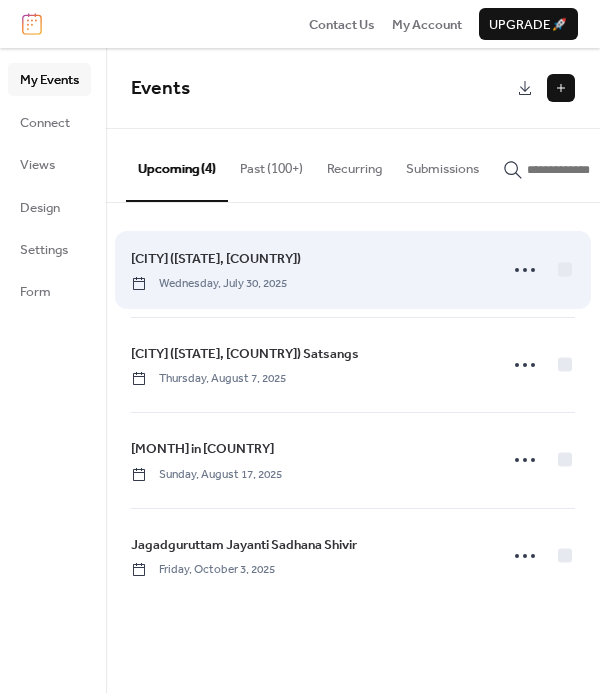 click on "Seattle (Washington, USA)" at bounding box center (216, 259) 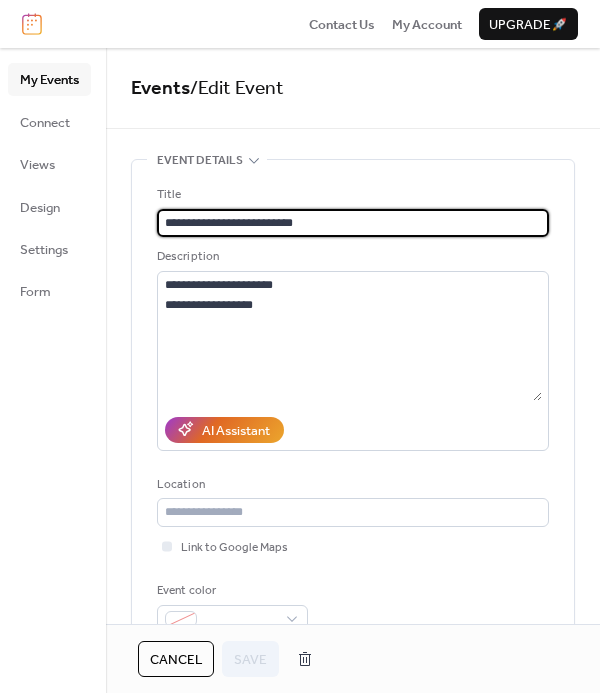 drag, startPoint x: 369, startPoint y: 225, endPoint x: 130, endPoint y: 220, distance: 239.05229 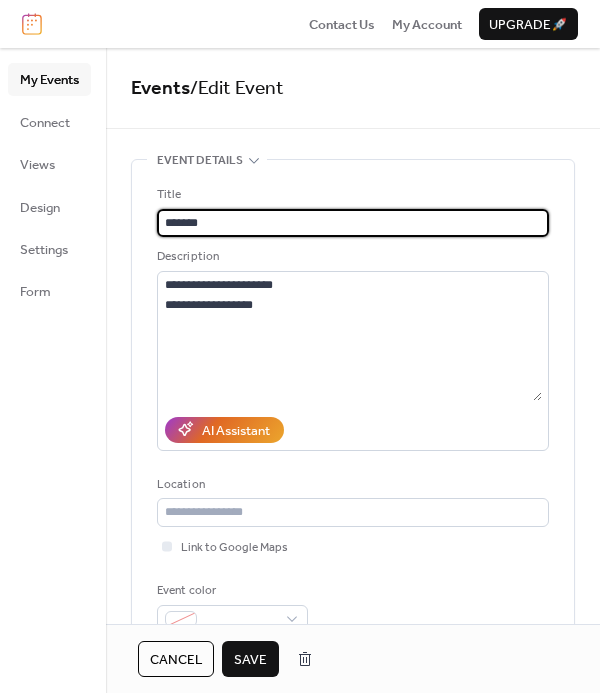 drag, startPoint x: 242, startPoint y: 216, endPoint x: 162, endPoint y: 211, distance: 80.1561 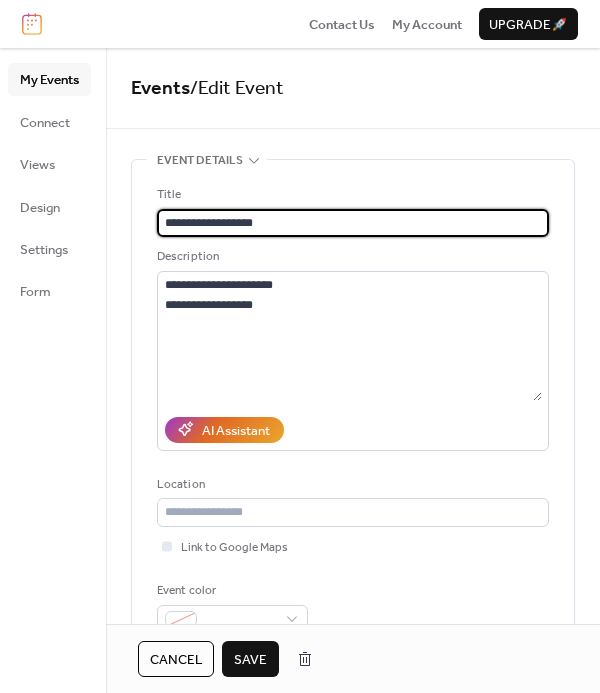 click on "**********" at bounding box center (353, 223) 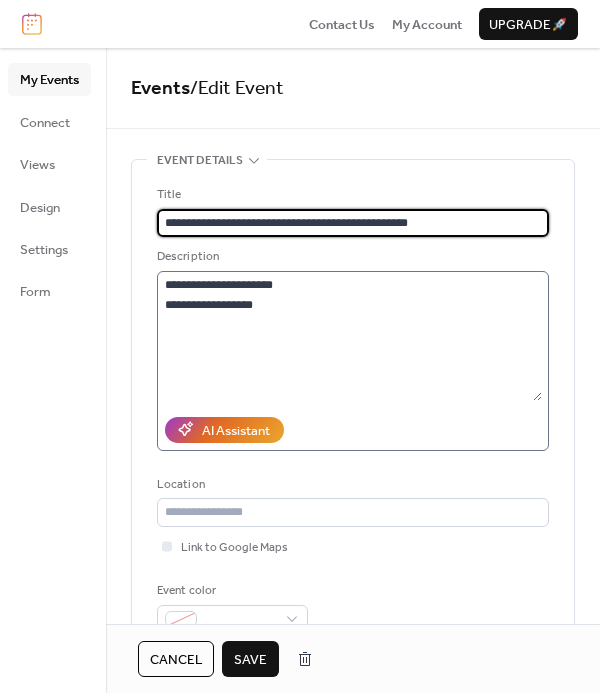 type on "**********" 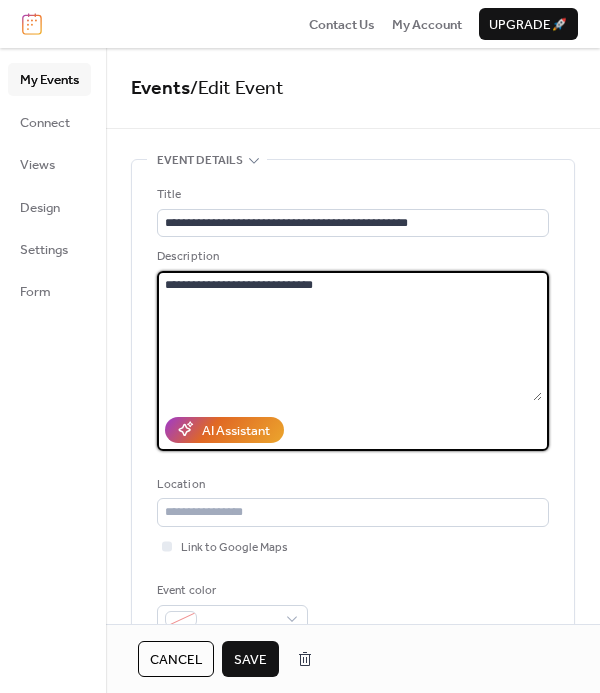 click on "**********" at bounding box center (349, 336) 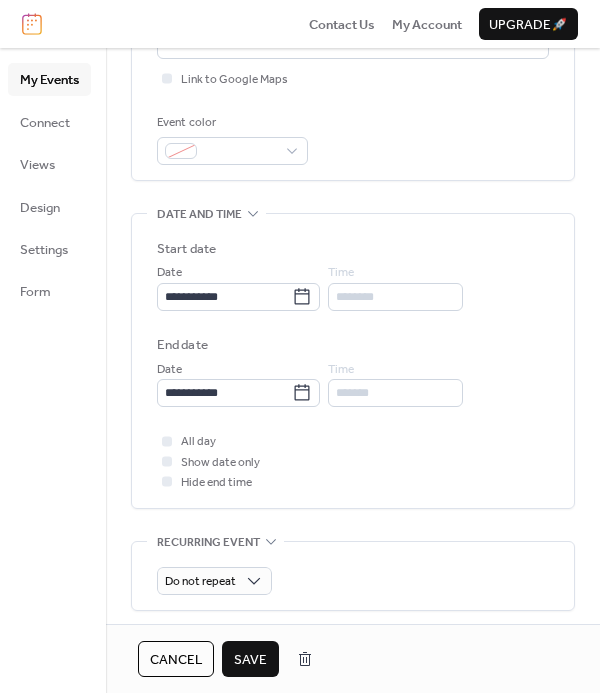 scroll, scrollTop: 490, scrollLeft: 0, axis: vertical 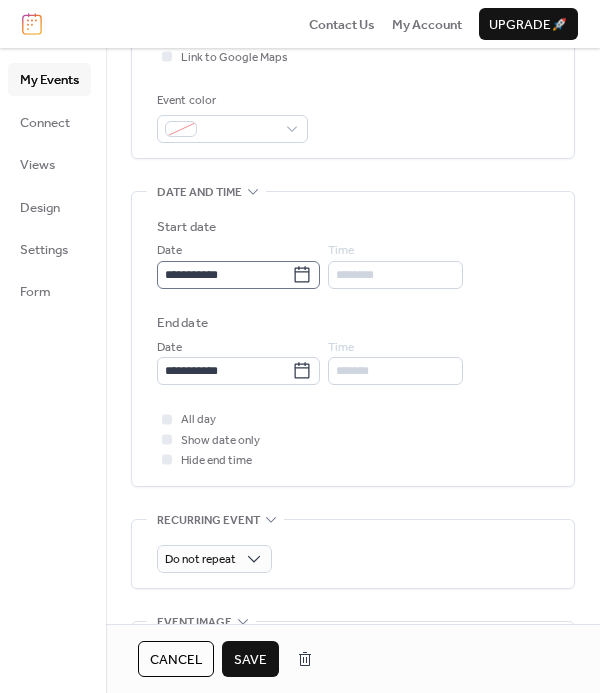 type on "**********" 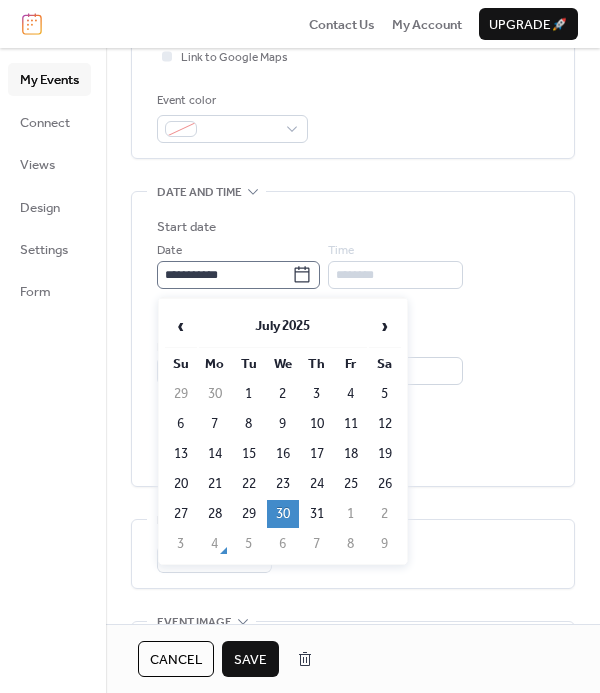 click 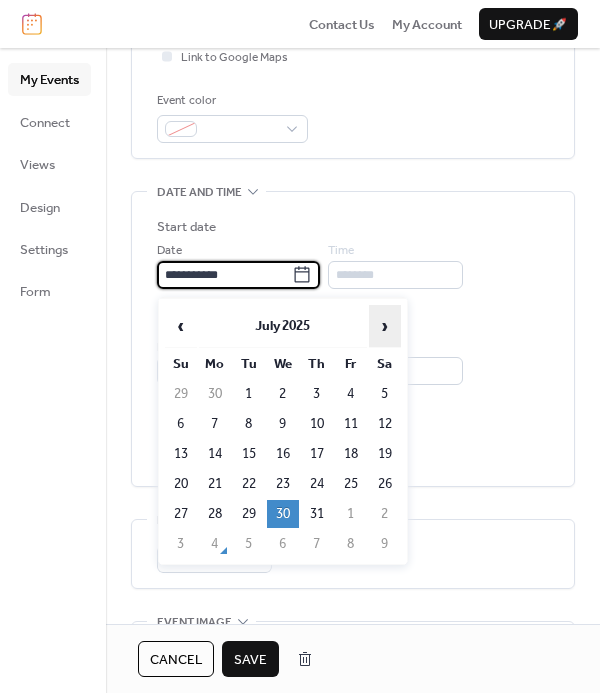 click on "›" at bounding box center (385, 326) 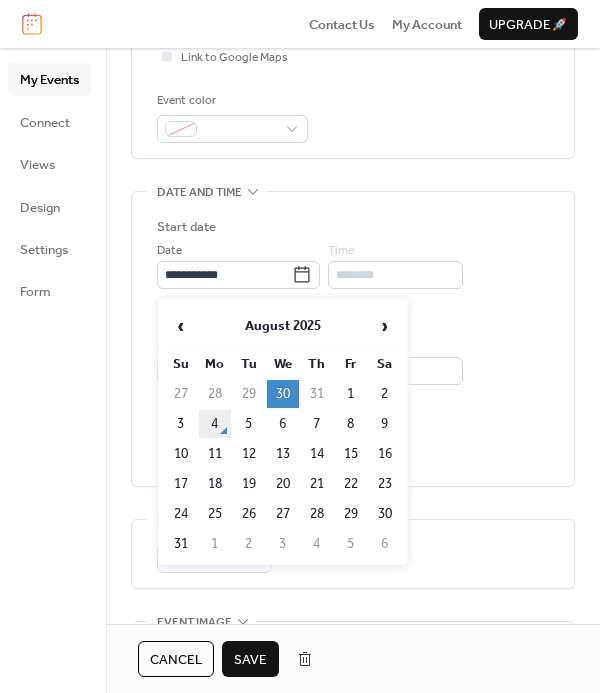 click on "4" at bounding box center [215, 424] 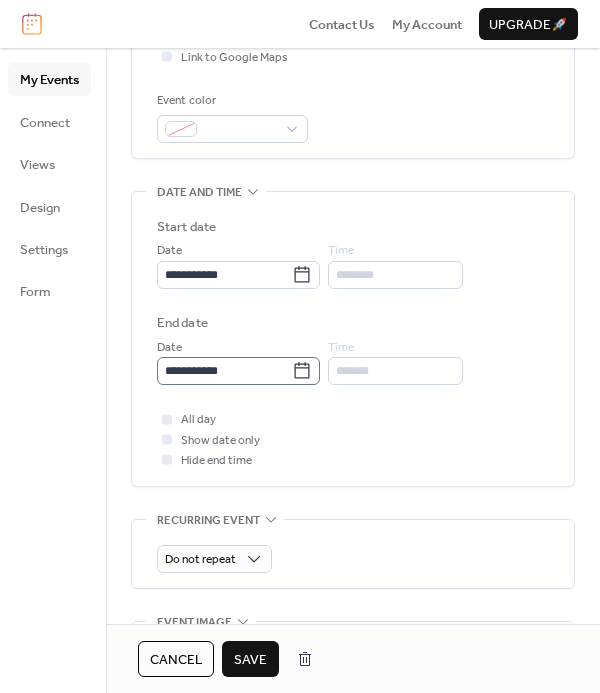 click 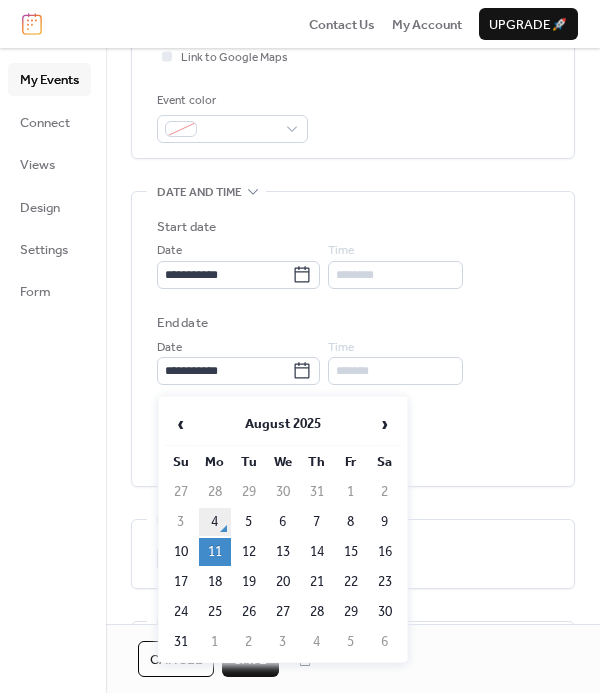 click on "4" at bounding box center (215, 522) 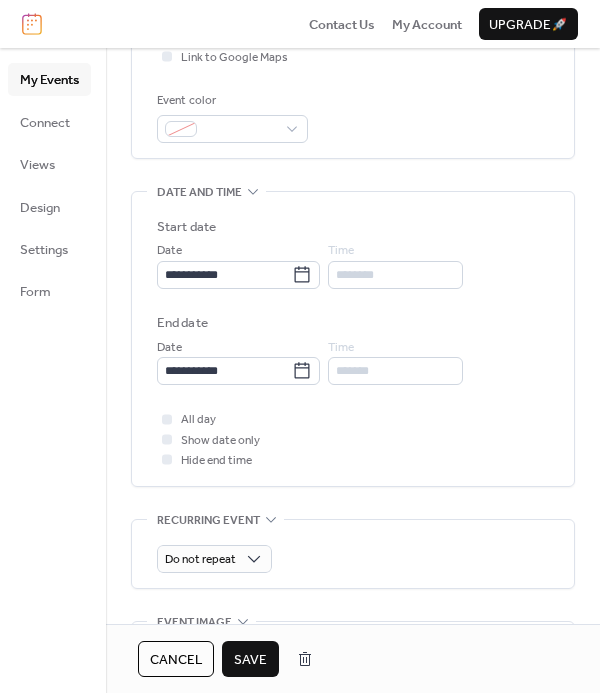 click on "All day Show date only Hide end time" at bounding box center [353, 439] 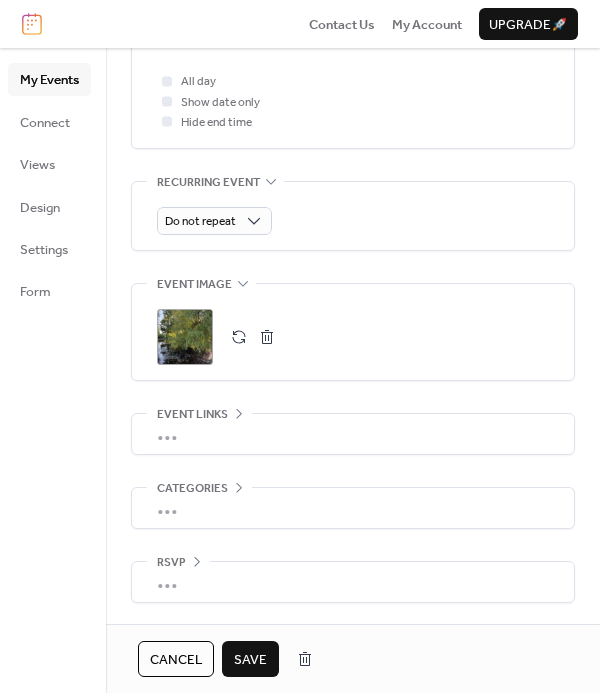 scroll, scrollTop: 831, scrollLeft: 0, axis: vertical 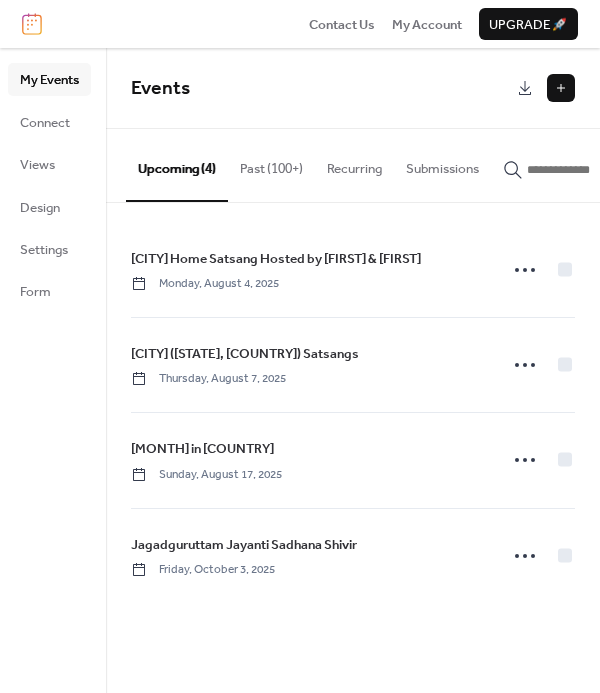 click at bounding box center (561, 88) 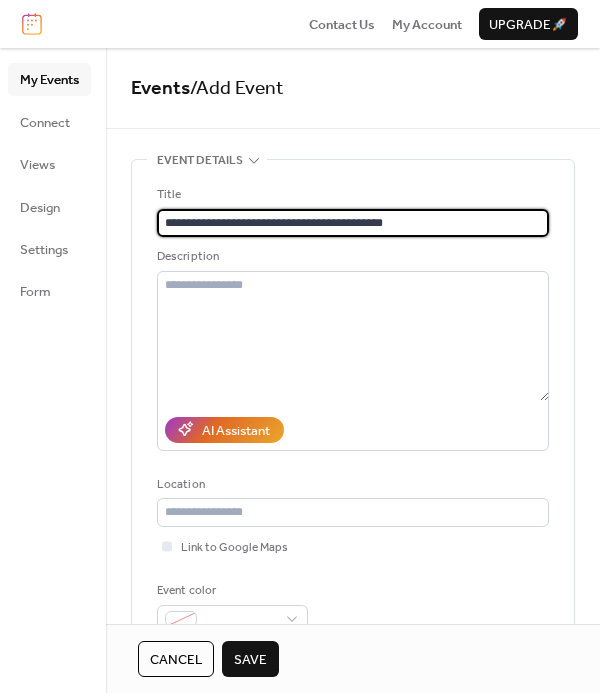 type on "**********" 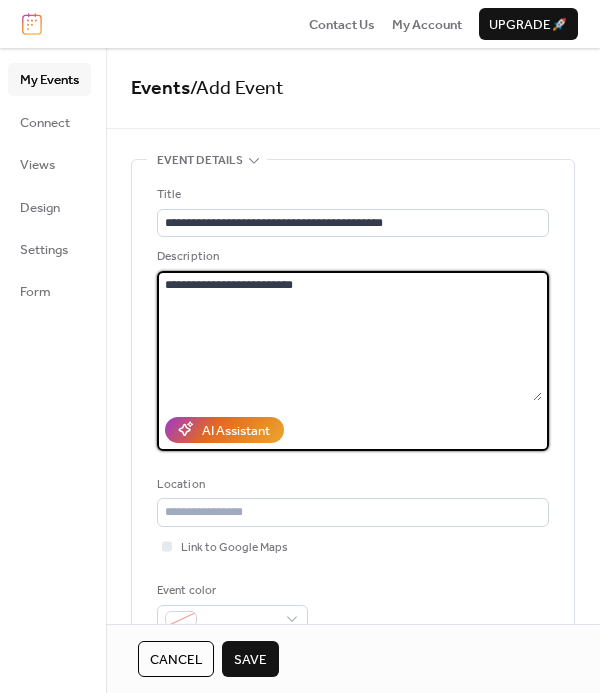 scroll, scrollTop: 0, scrollLeft: 0, axis: both 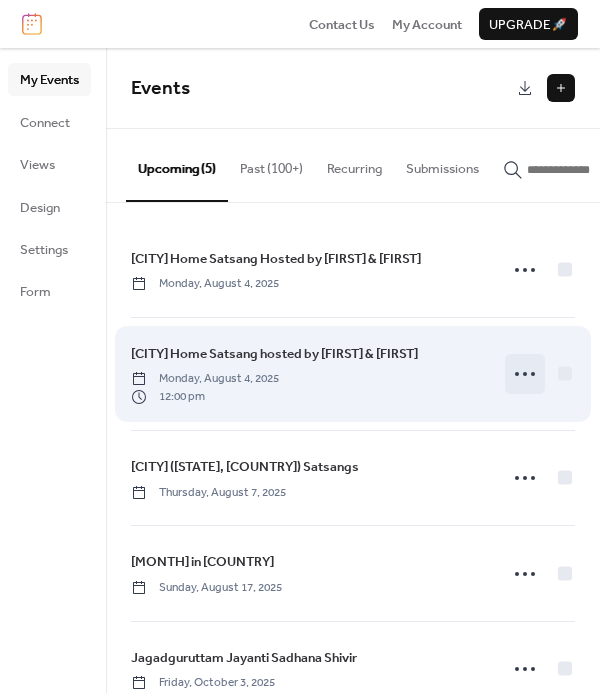 click 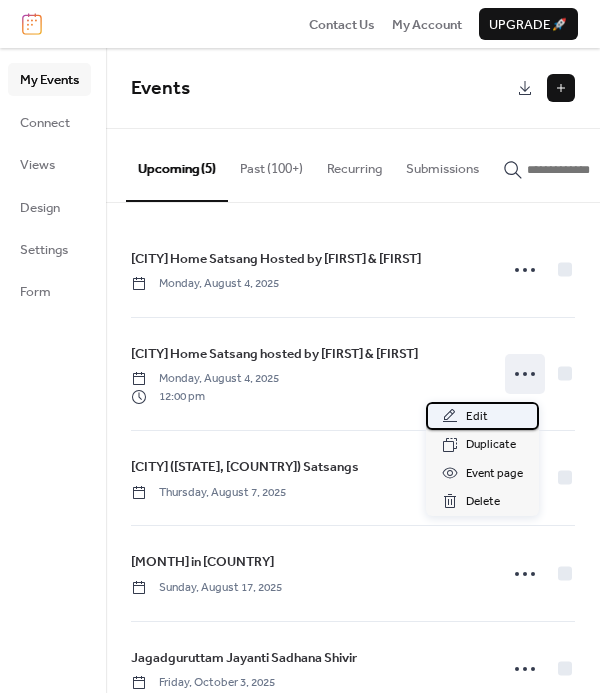 click on "Edit" at bounding box center (482, 416) 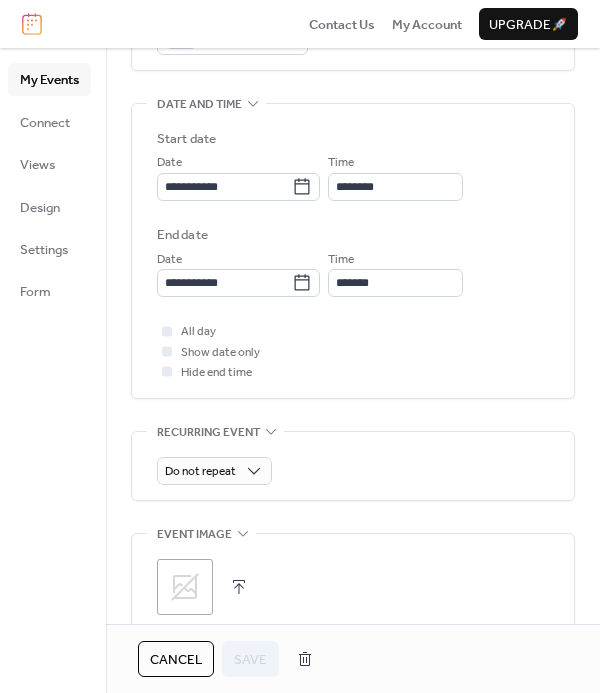 scroll, scrollTop: 563, scrollLeft: 0, axis: vertical 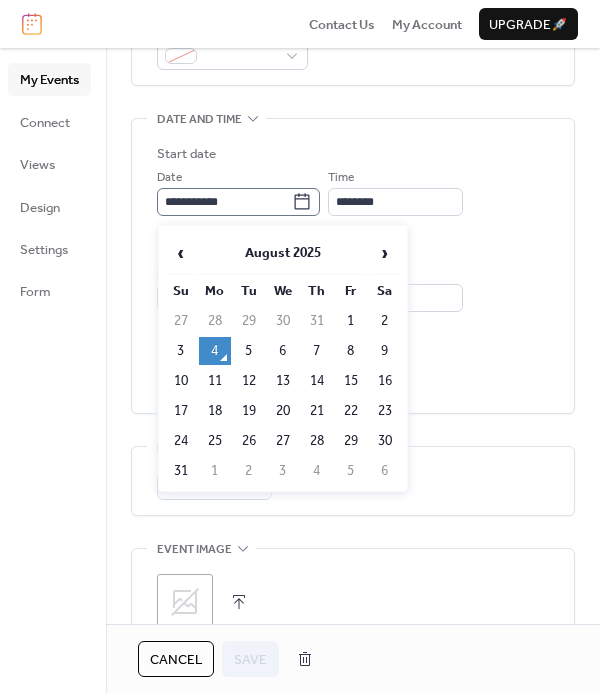 click 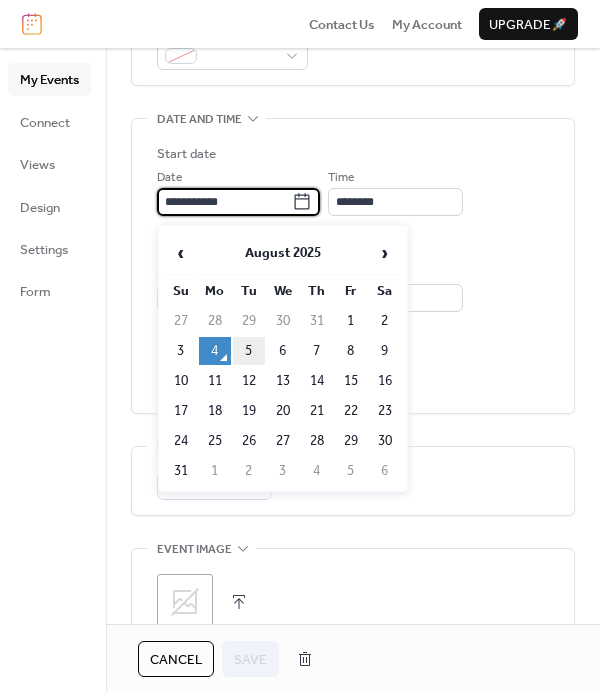 click on "5" at bounding box center [249, 351] 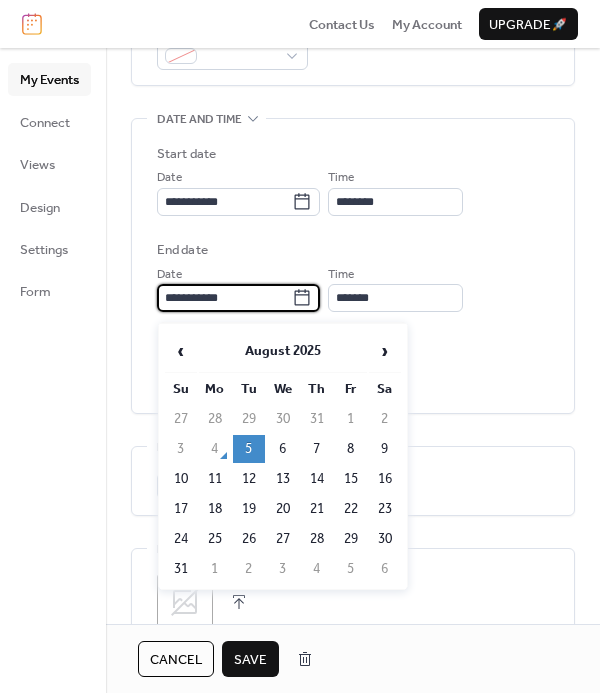 click on "**********" at bounding box center (224, 298) 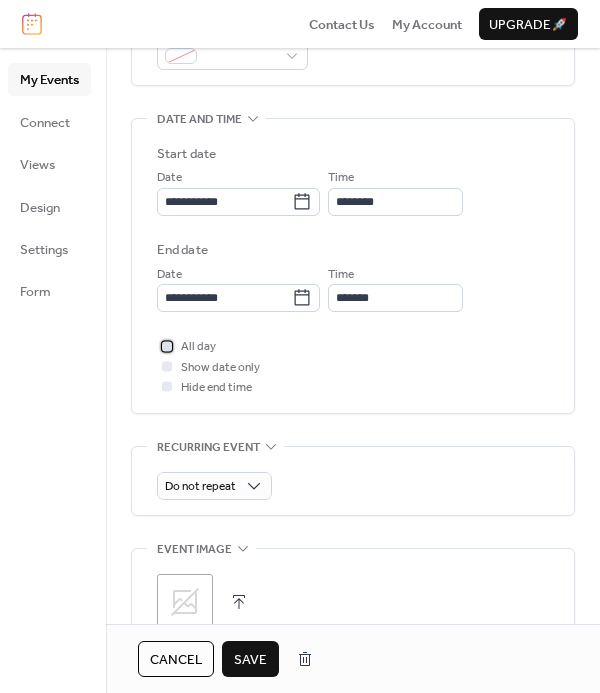 click on "All day" at bounding box center [198, 347] 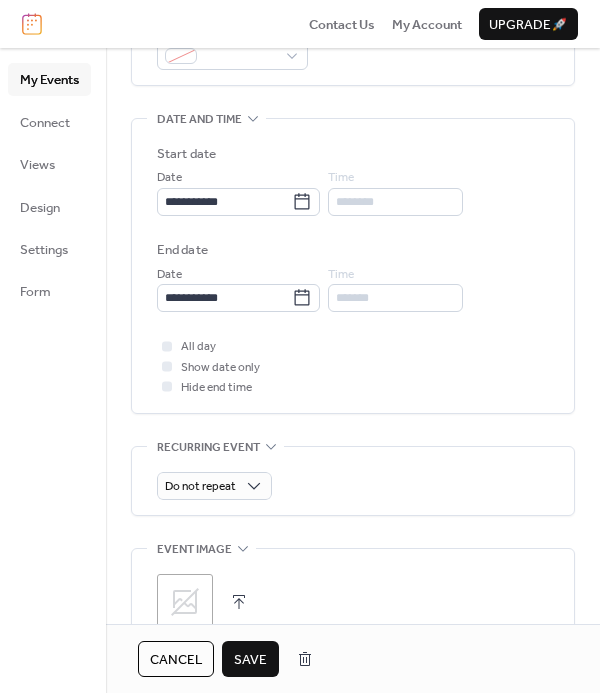 click on "Save" at bounding box center [250, 660] 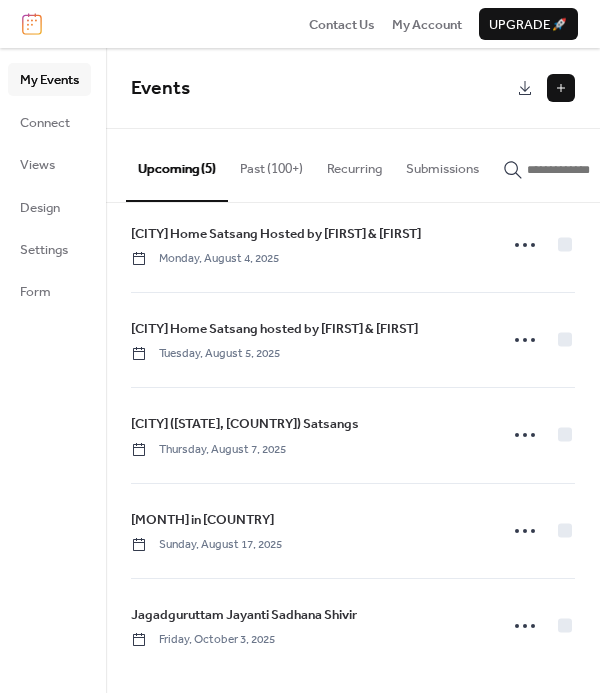 scroll, scrollTop: 25, scrollLeft: 0, axis: vertical 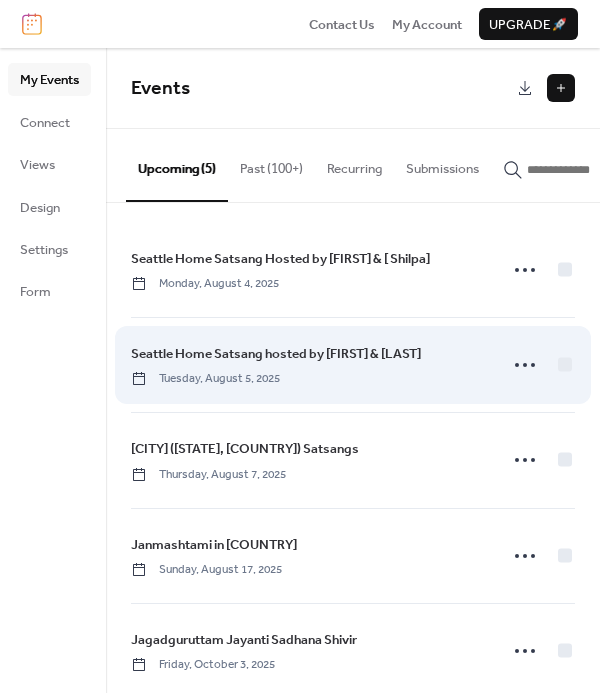 click on "Seattle Home Satsang hosted by [FIRST] & [LAST]" at bounding box center [276, 354] 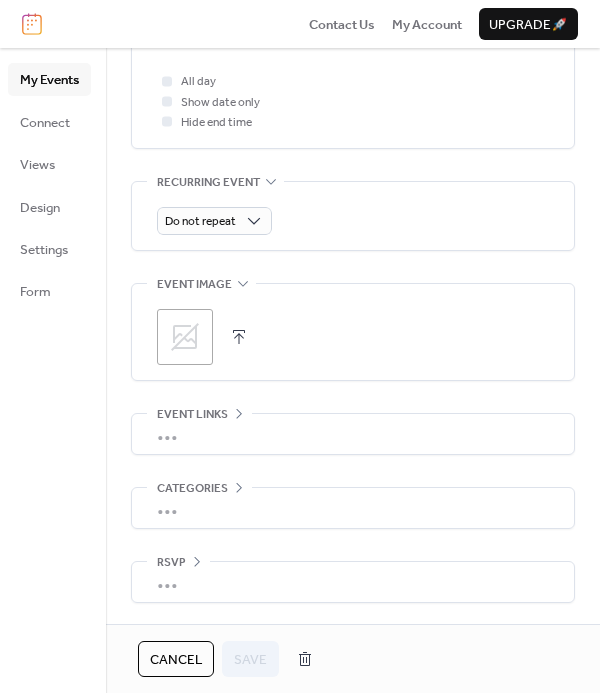 scroll, scrollTop: 831, scrollLeft: 0, axis: vertical 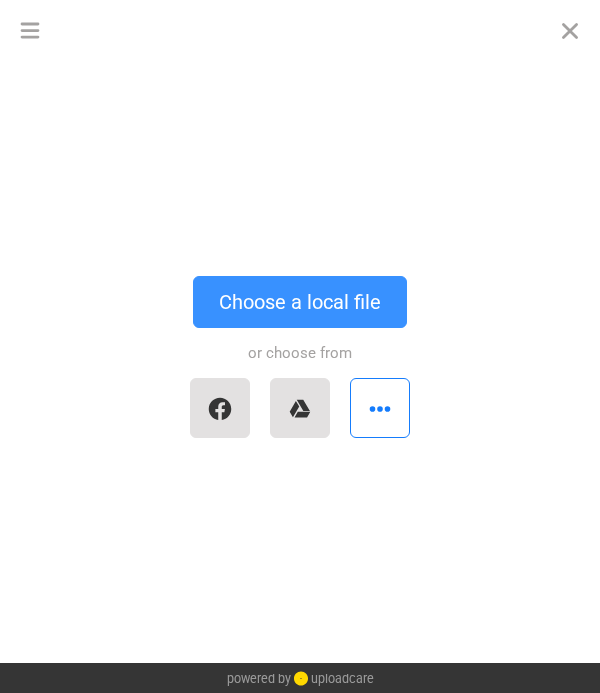 click on "Choose a local file" at bounding box center (300, 302) 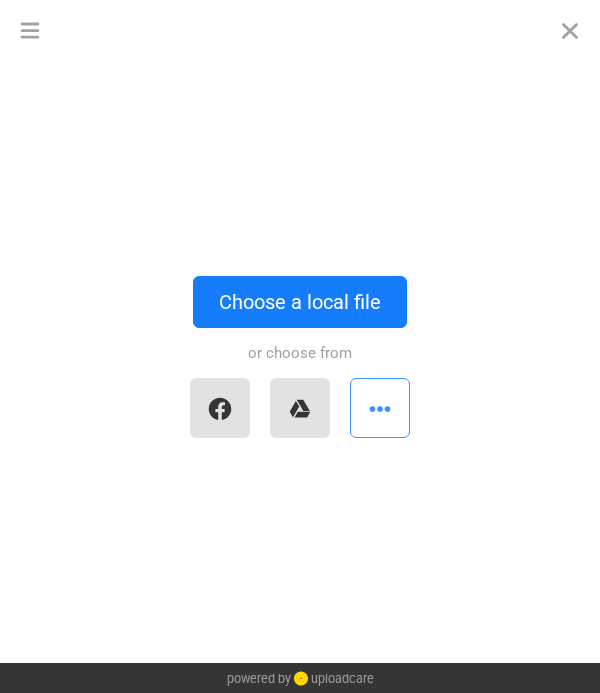 click at bounding box center (380, 408) 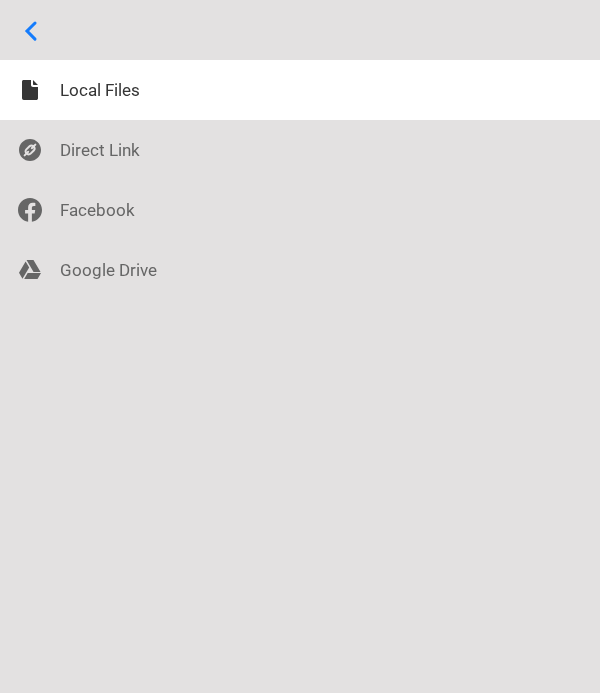 click at bounding box center [300, 30] 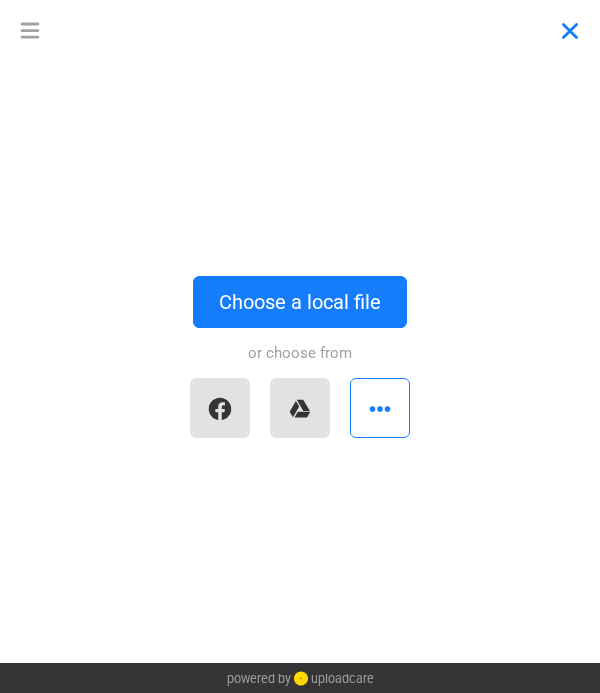 click at bounding box center (570, 30) 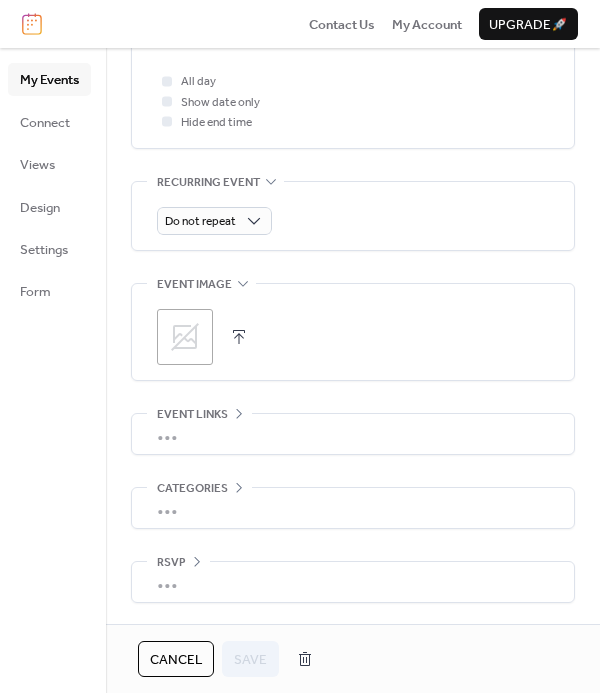 scroll, scrollTop: 831, scrollLeft: 0, axis: vertical 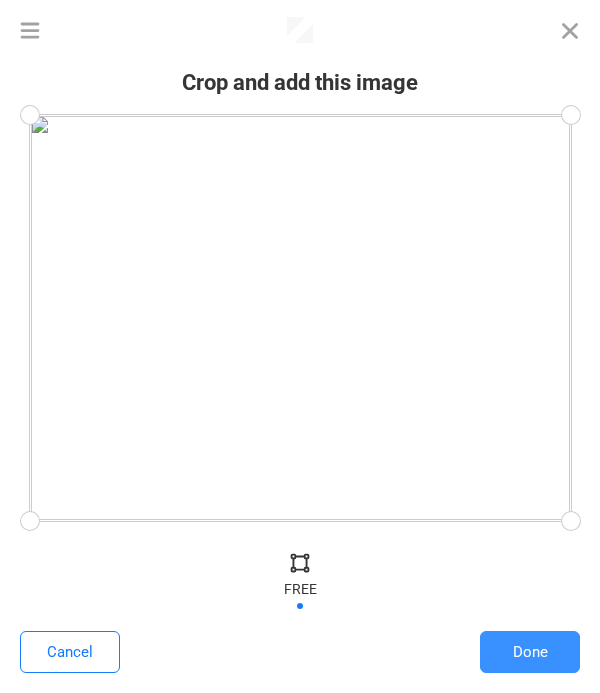 click on "Done" at bounding box center (530, 652) 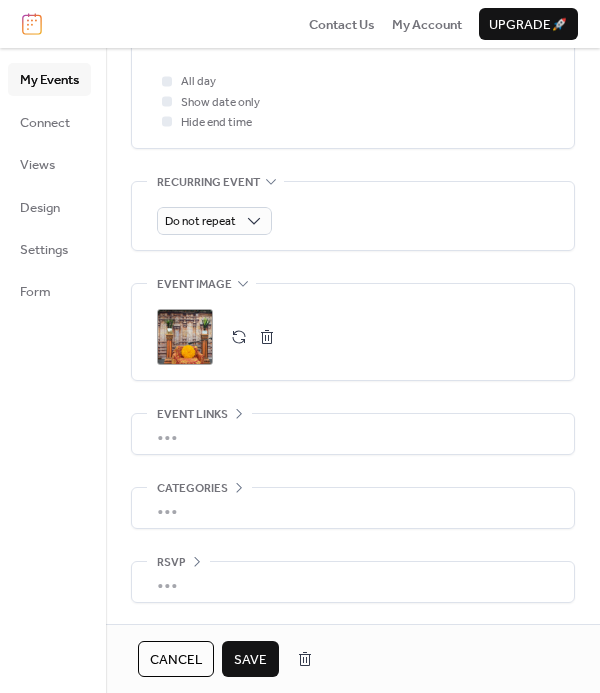 click on "Save" at bounding box center (250, 660) 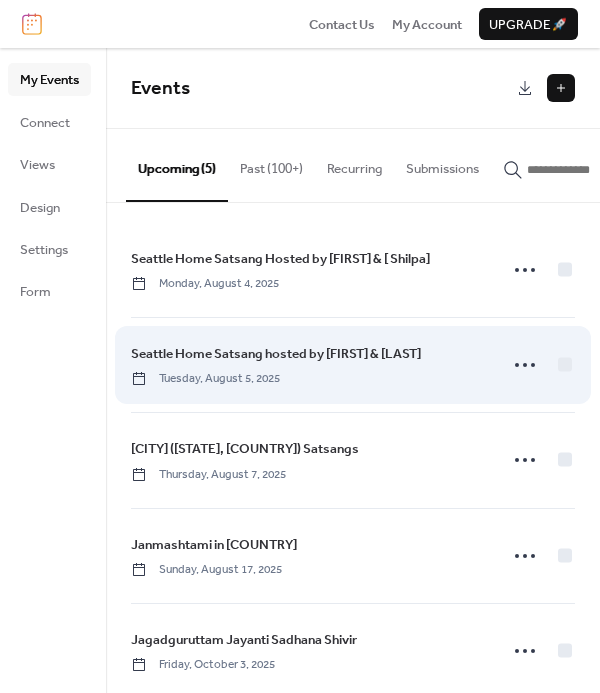 scroll, scrollTop: 0, scrollLeft: 0, axis: both 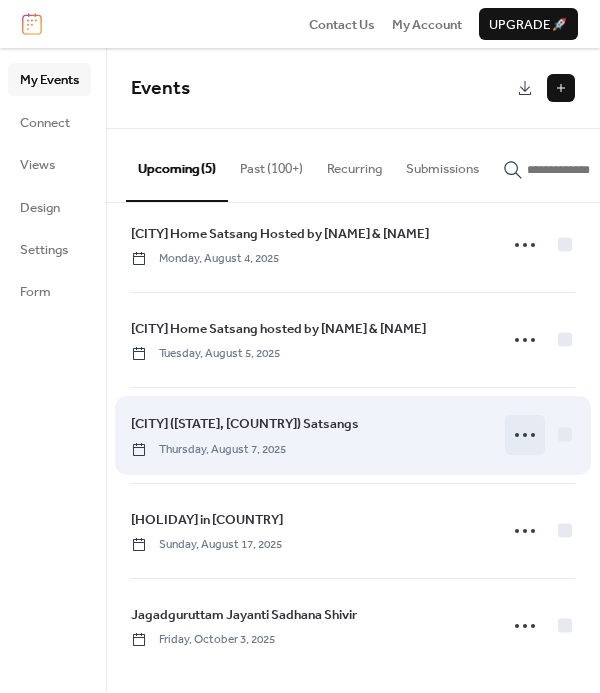 click 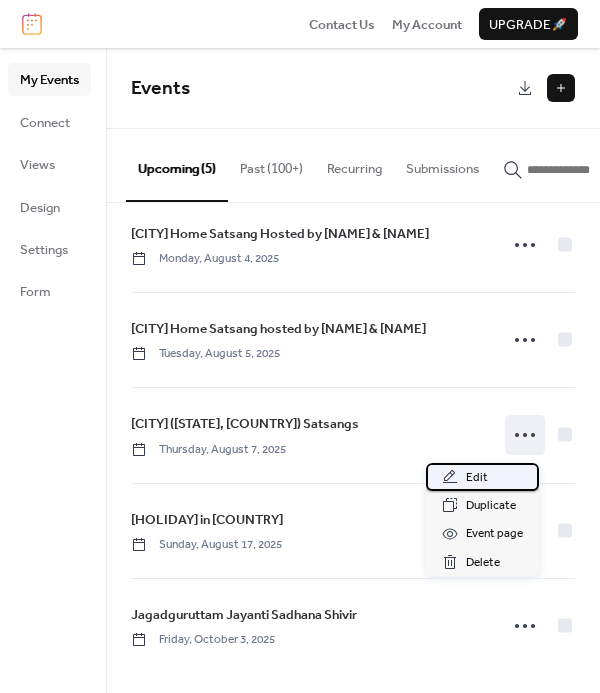click on "Edit" at bounding box center (477, 478) 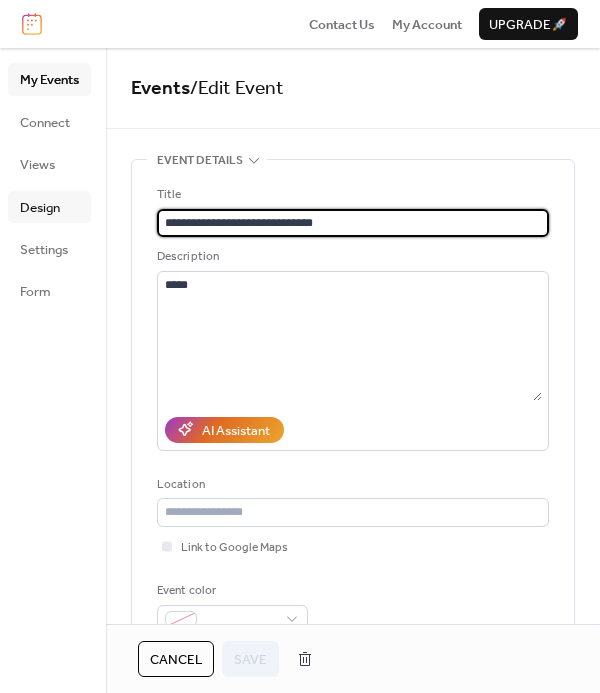 drag, startPoint x: 360, startPoint y: 222, endPoint x: 67, endPoint y: 212, distance: 293.1706 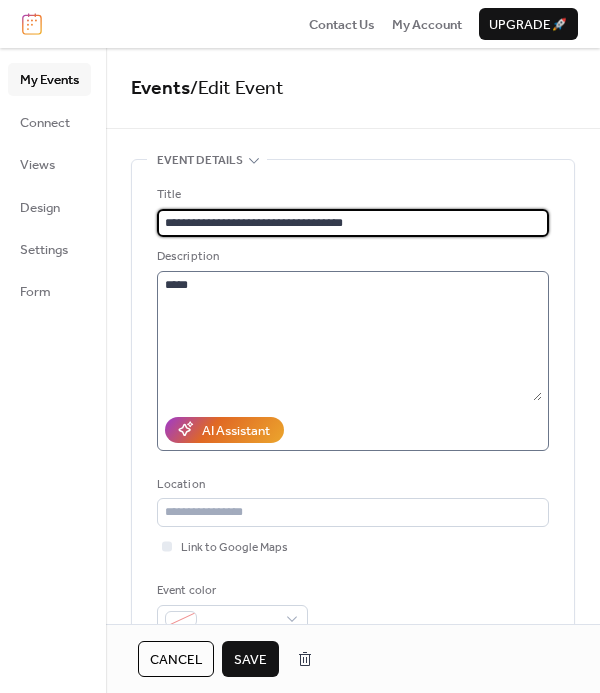 type on "**********" 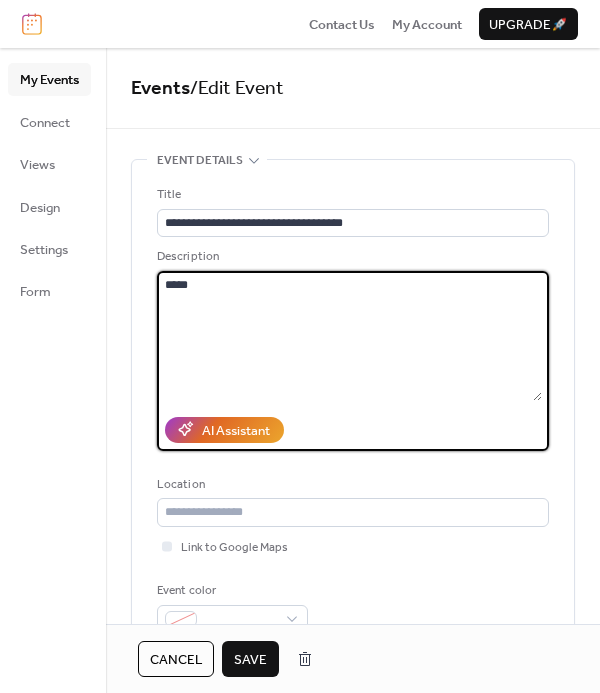 drag, startPoint x: 295, startPoint y: 324, endPoint x: 153, endPoint y: 273, distance: 150.88075 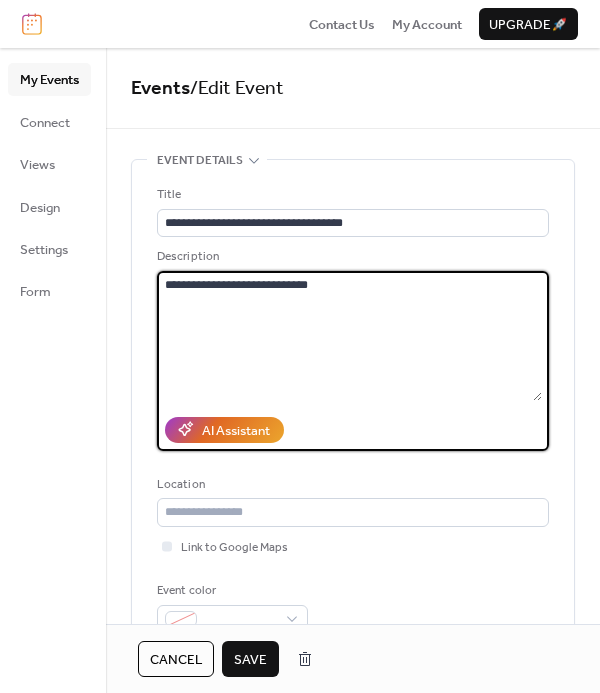 click on "**********" at bounding box center (349, 336) 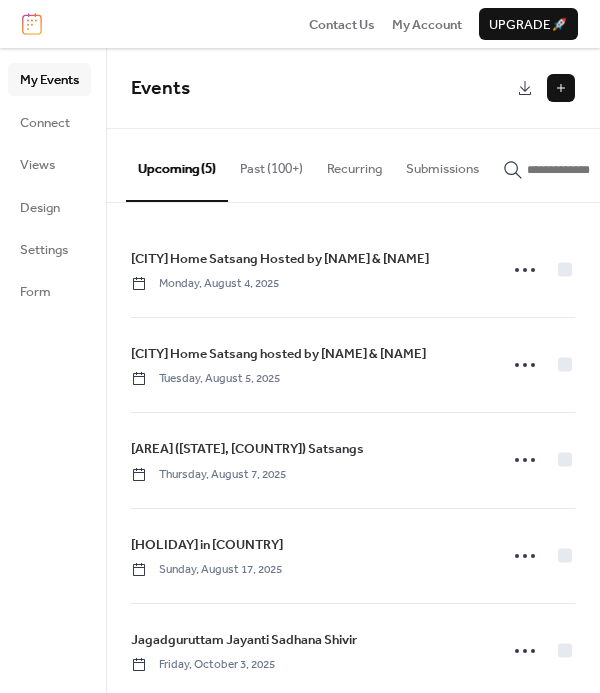 click at bounding box center (561, 88) 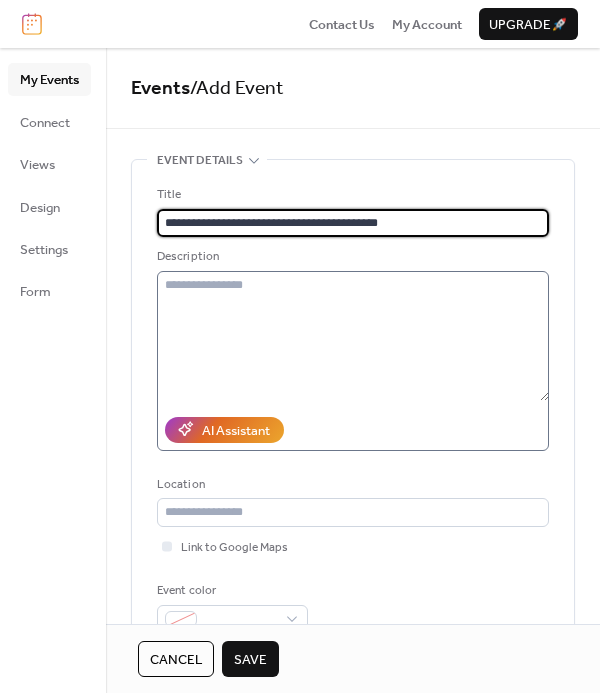 type on "**********" 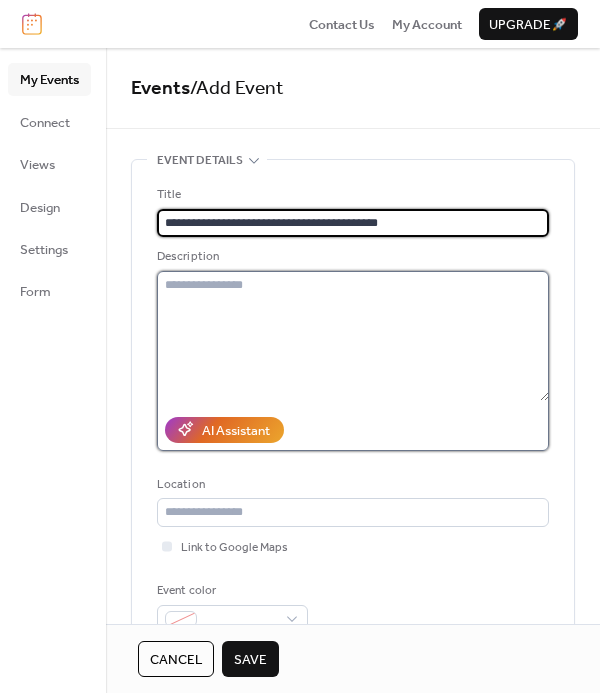 click at bounding box center (353, 336) 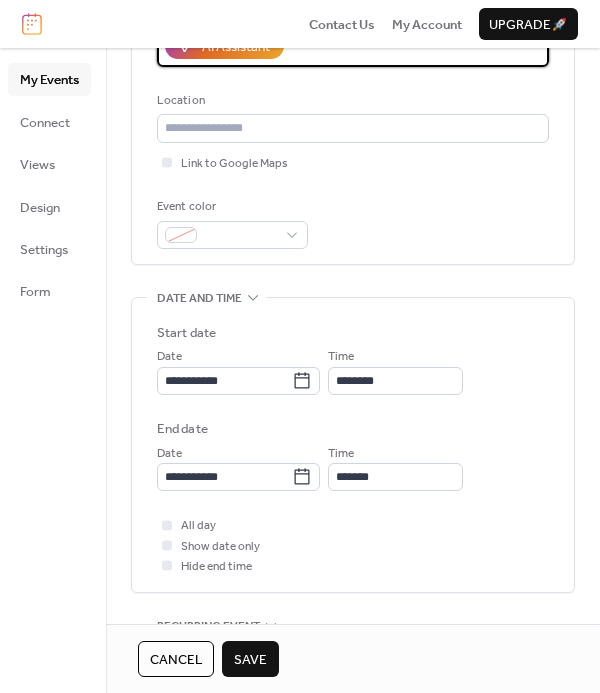 scroll, scrollTop: 372, scrollLeft: 0, axis: vertical 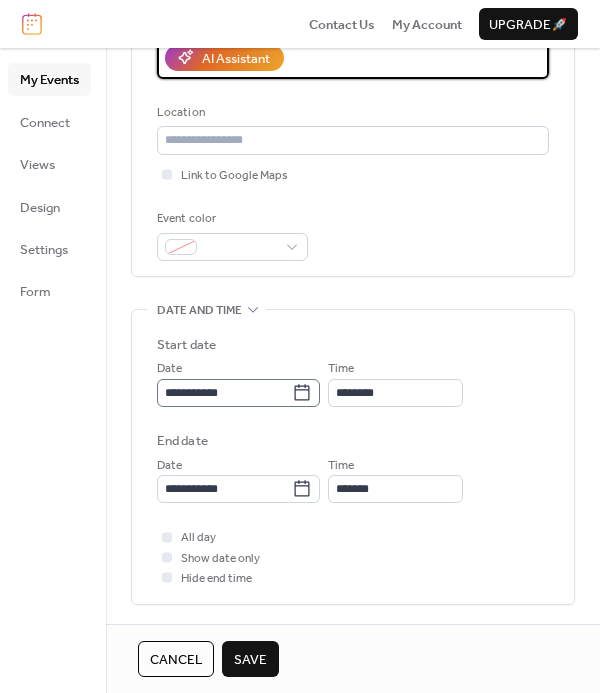 type on "**********" 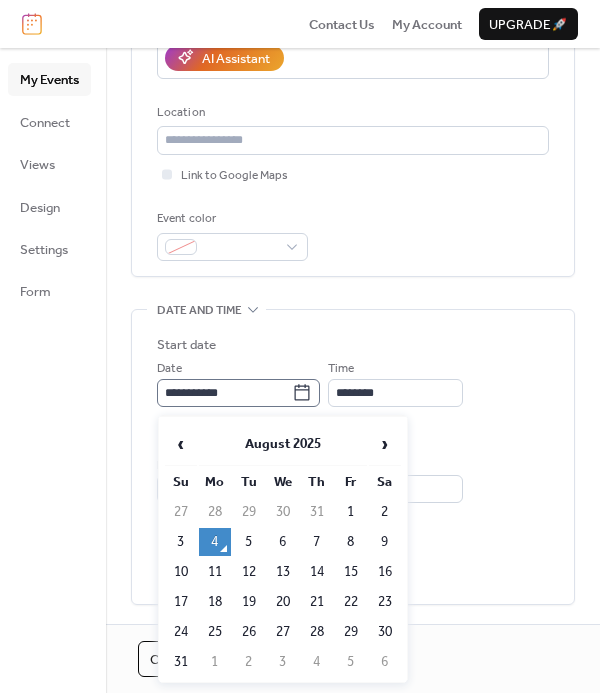 click 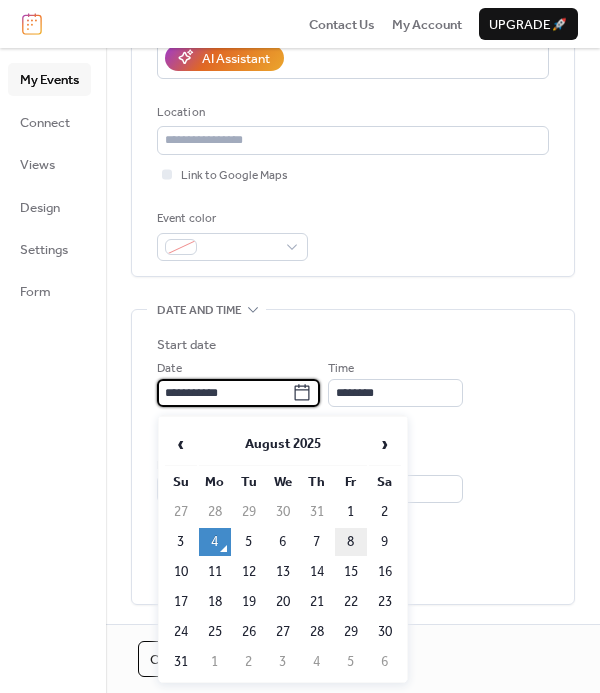 click on "8" at bounding box center [351, 542] 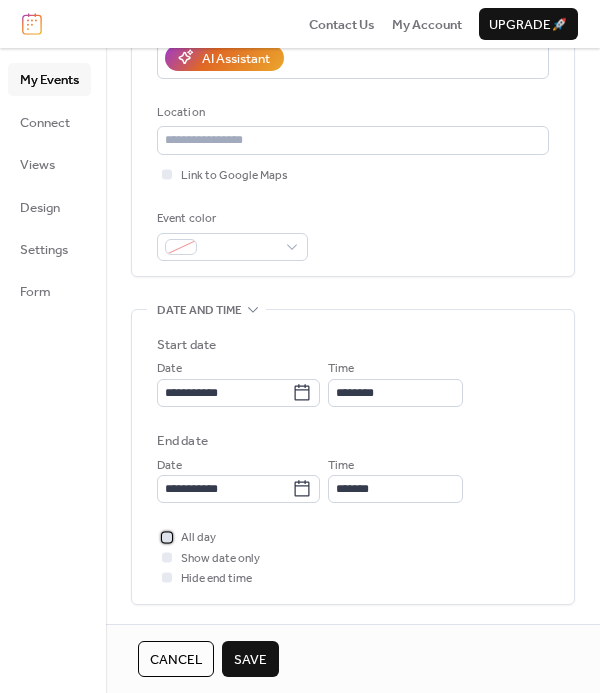click on "All day" at bounding box center (198, 538) 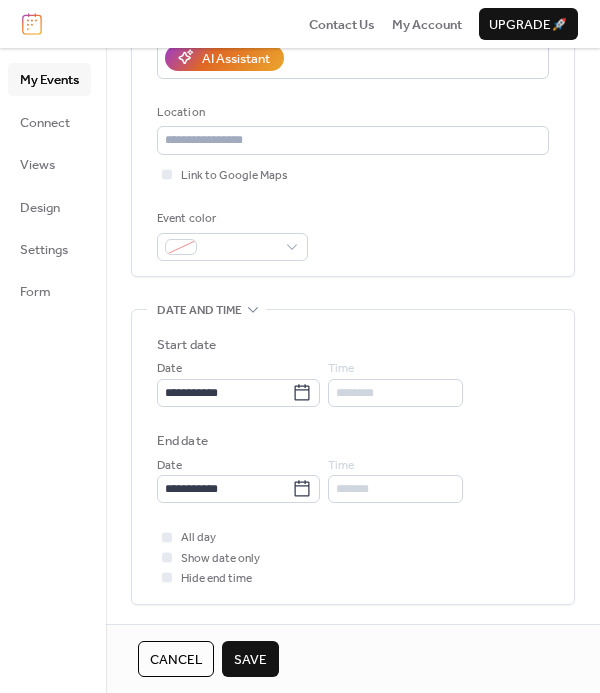 click on "All day Show date only Hide end time" at bounding box center (353, 557) 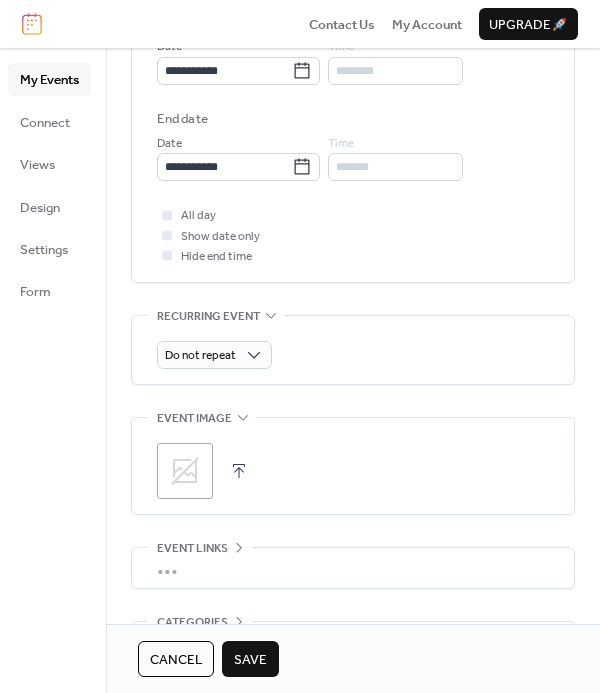 scroll, scrollTop: 695, scrollLeft: 0, axis: vertical 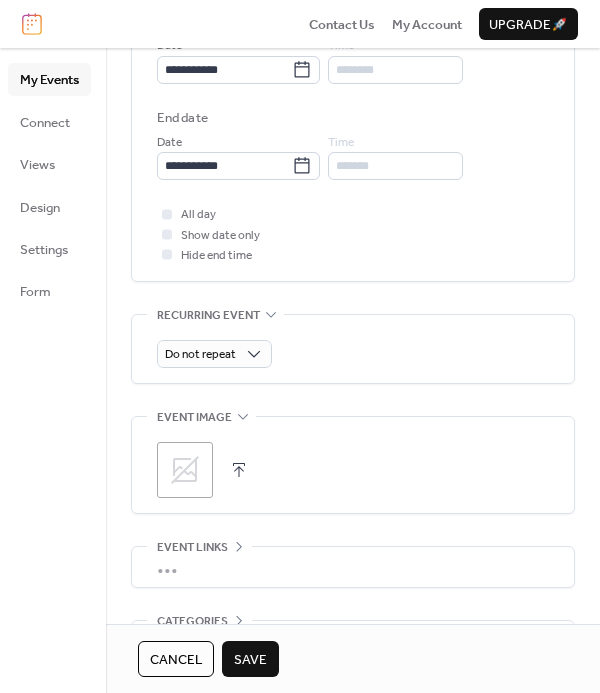 click 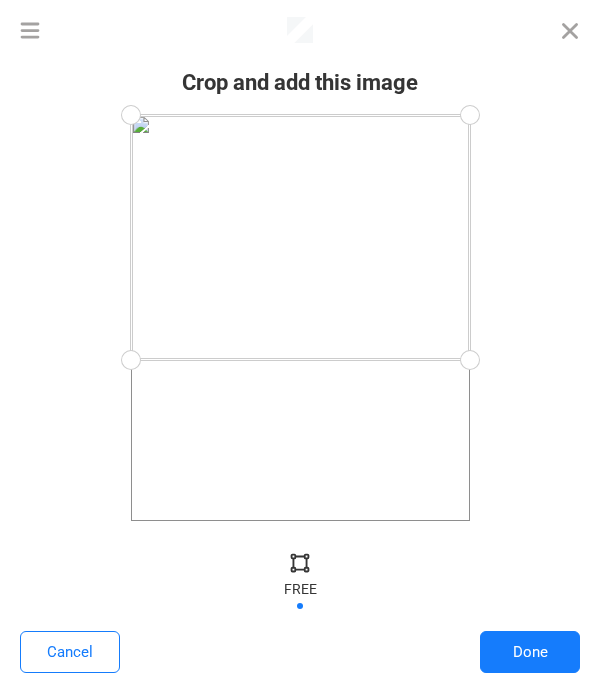 drag, startPoint x: 465, startPoint y: 523, endPoint x: 472, endPoint y: 360, distance: 163.15024 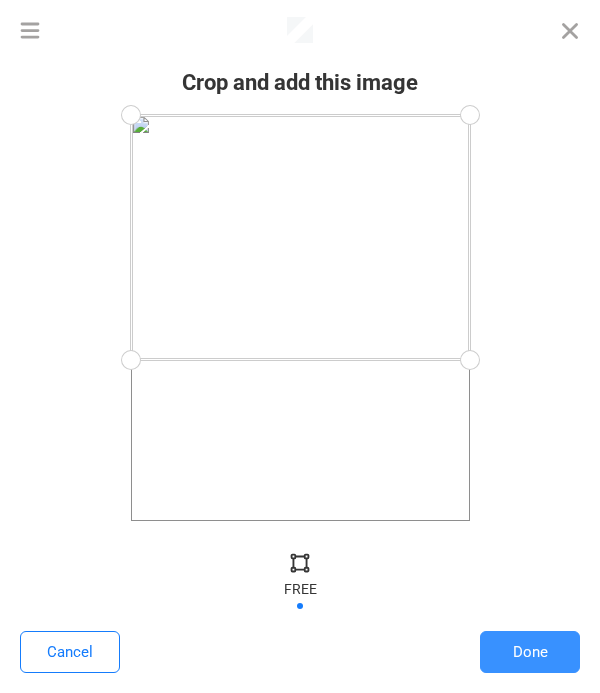click on "Done" at bounding box center (530, 652) 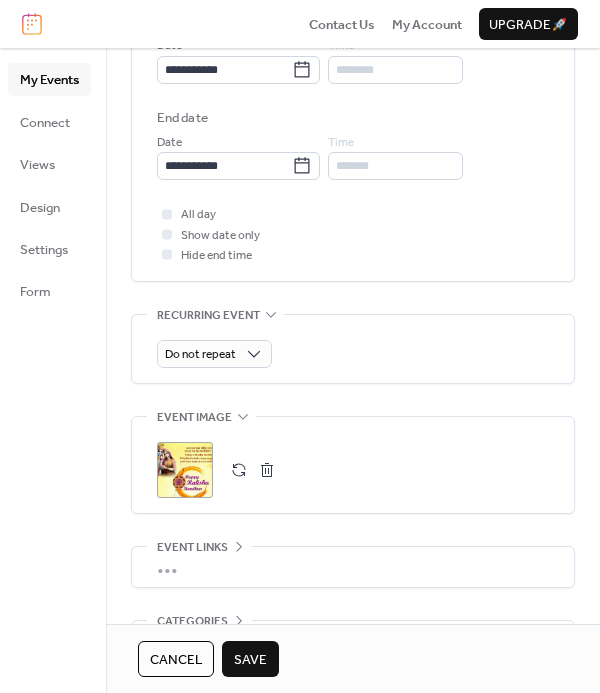 click on "Save" at bounding box center (250, 660) 